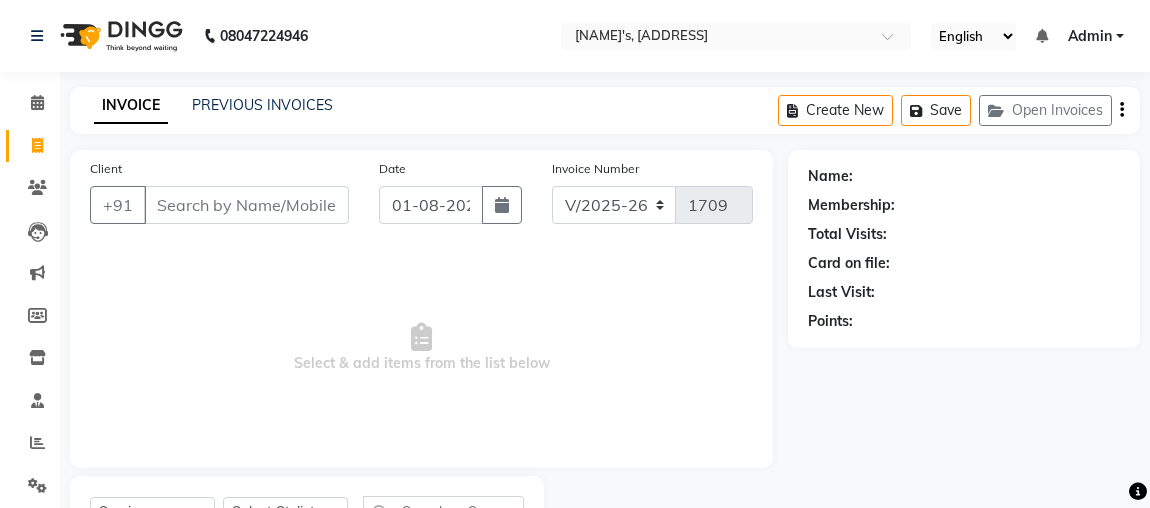 select on "4362" 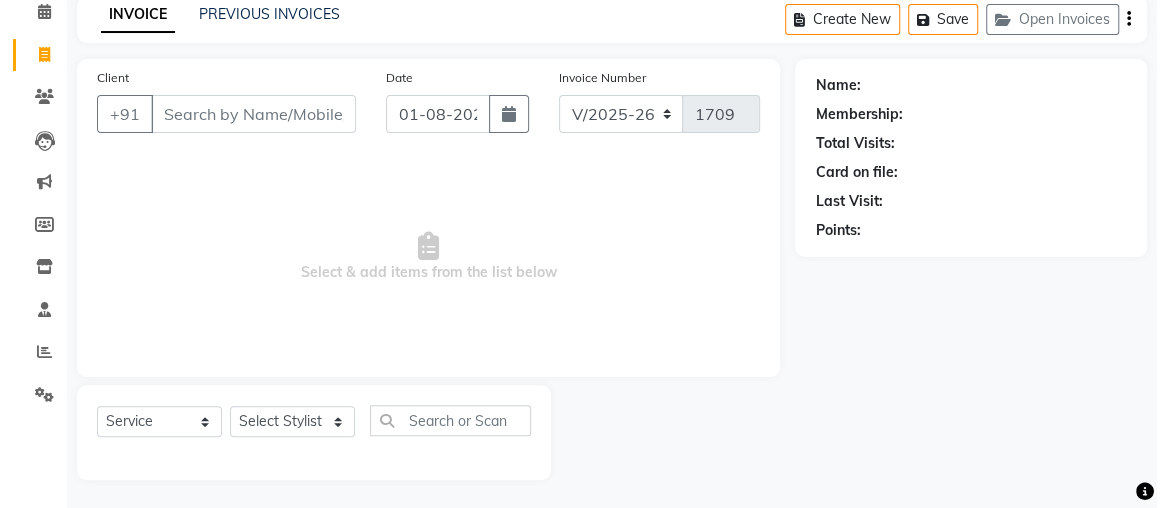 scroll, scrollTop: 0, scrollLeft: 0, axis: both 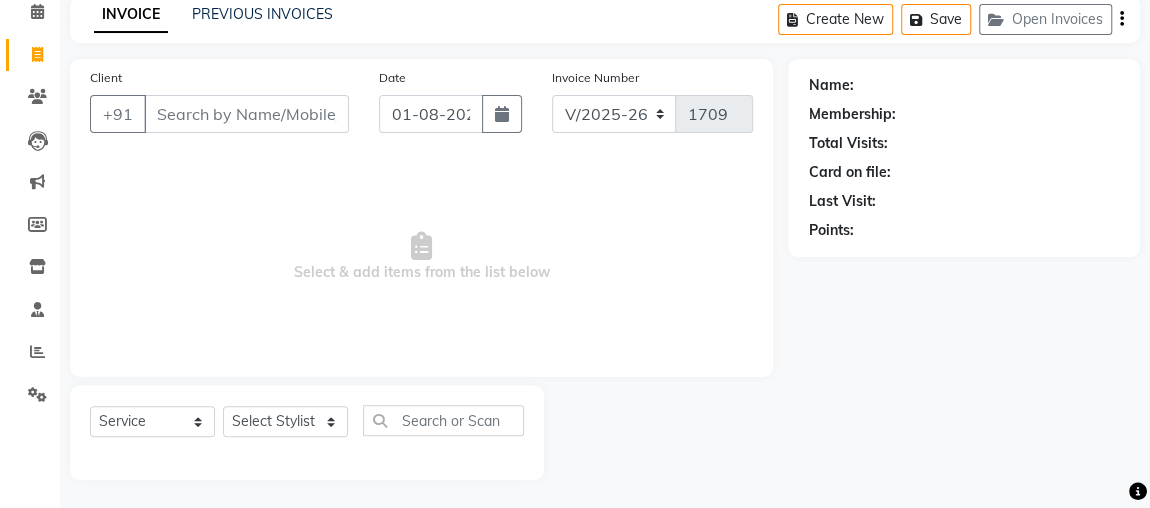 click on "Client" at bounding box center (246, 114) 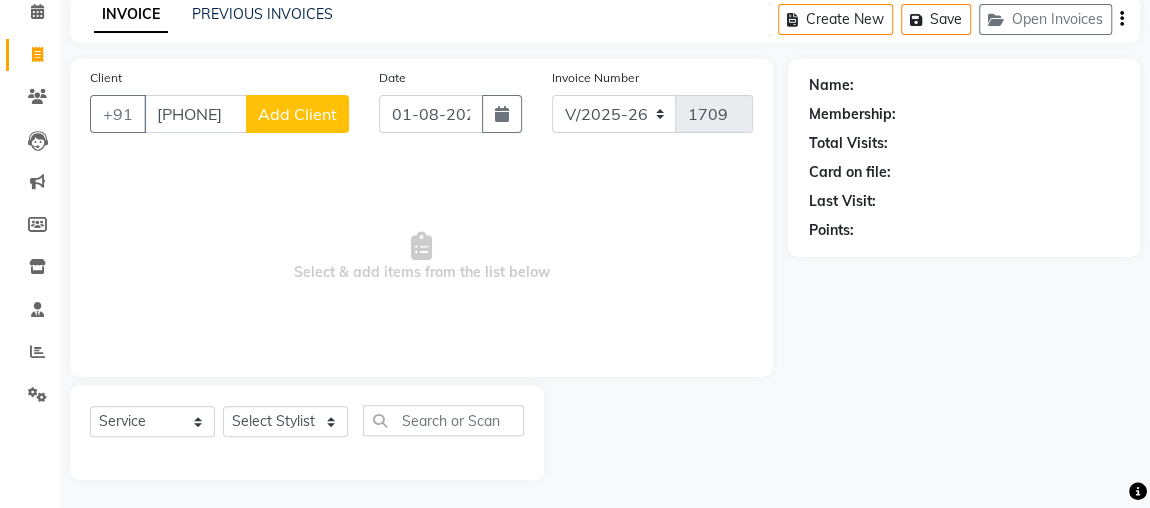 type on "[PHONE]" 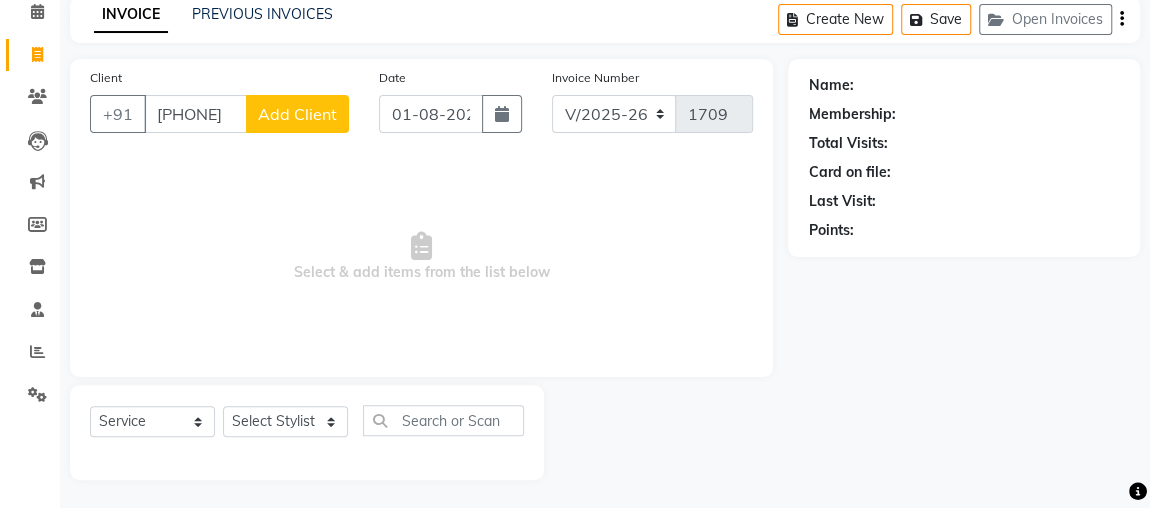 click on "Add Client" 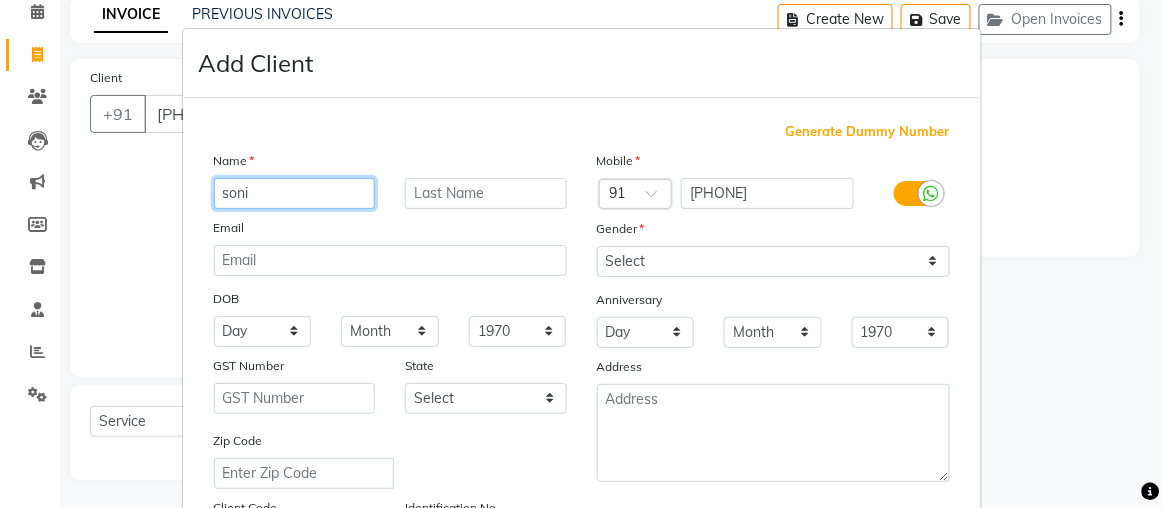 type on "soni" 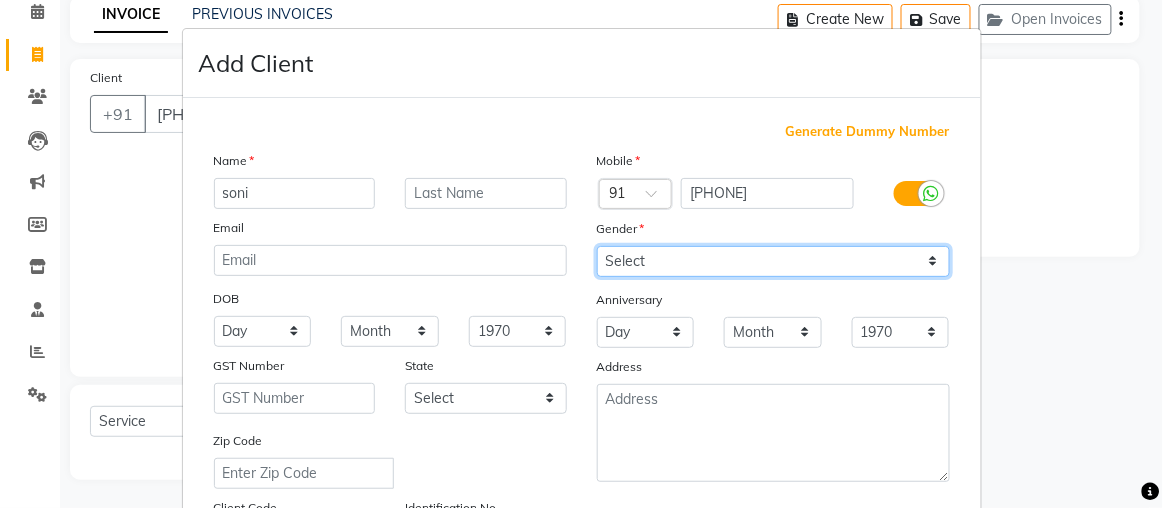 click on "Select Male Female Other Prefer Not To Say" at bounding box center (773, 261) 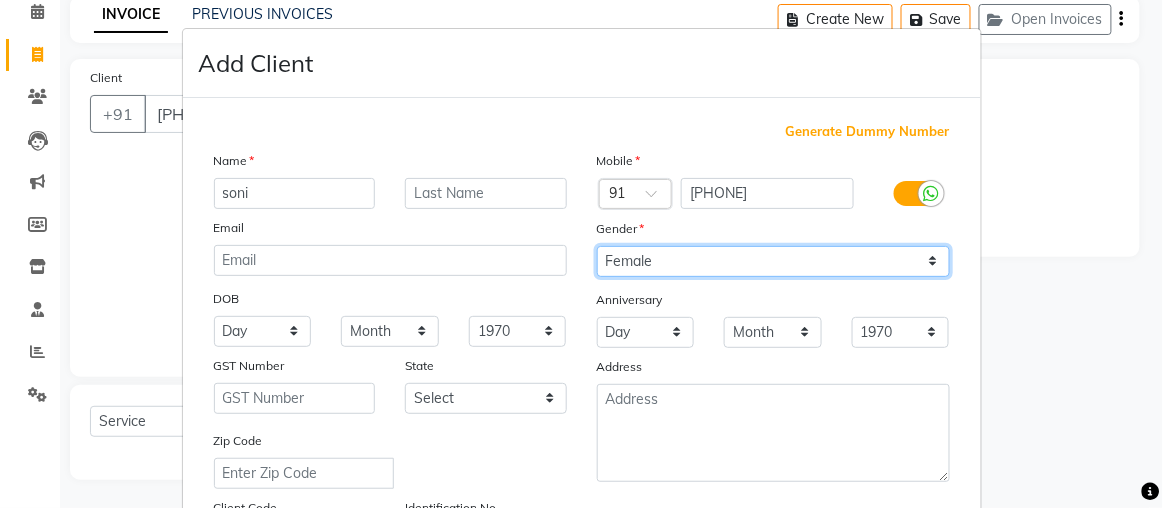 click on "Select Male Female Other Prefer Not To Say" at bounding box center [773, 261] 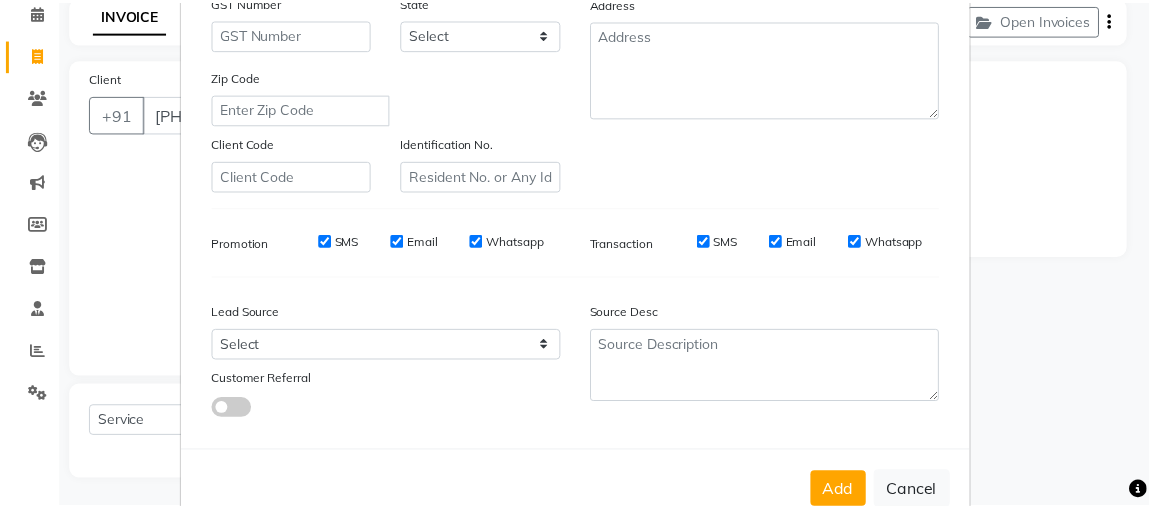 scroll, scrollTop: 408, scrollLeft: 0, axis: vertical 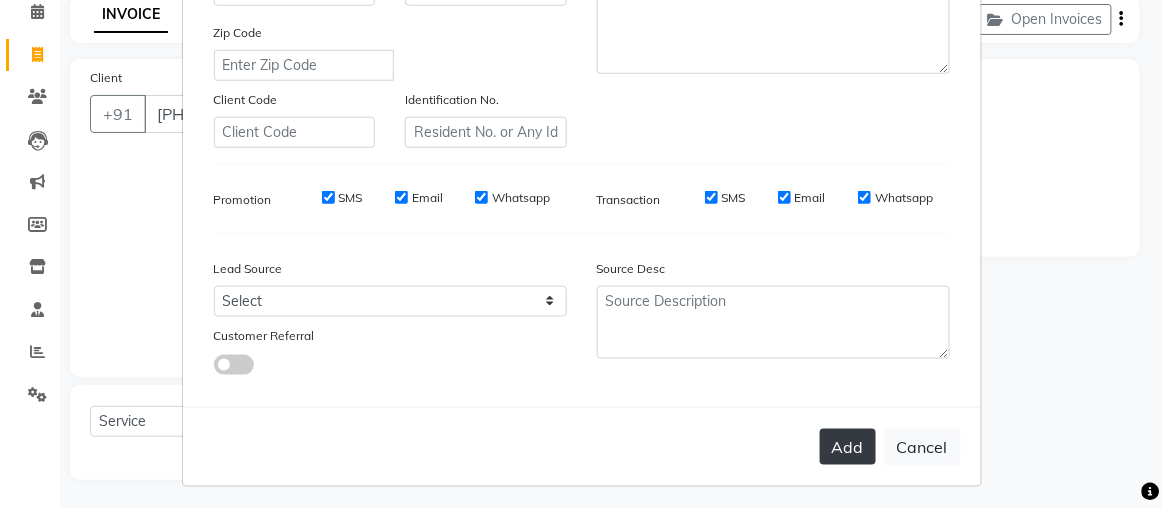 click on "Add" at bounding box center [848, 447] 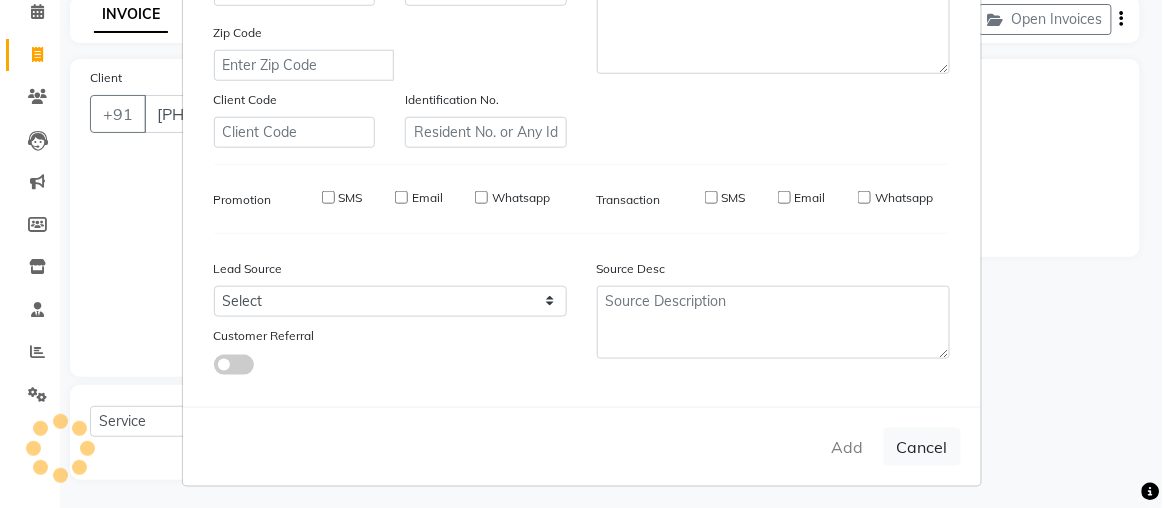 type 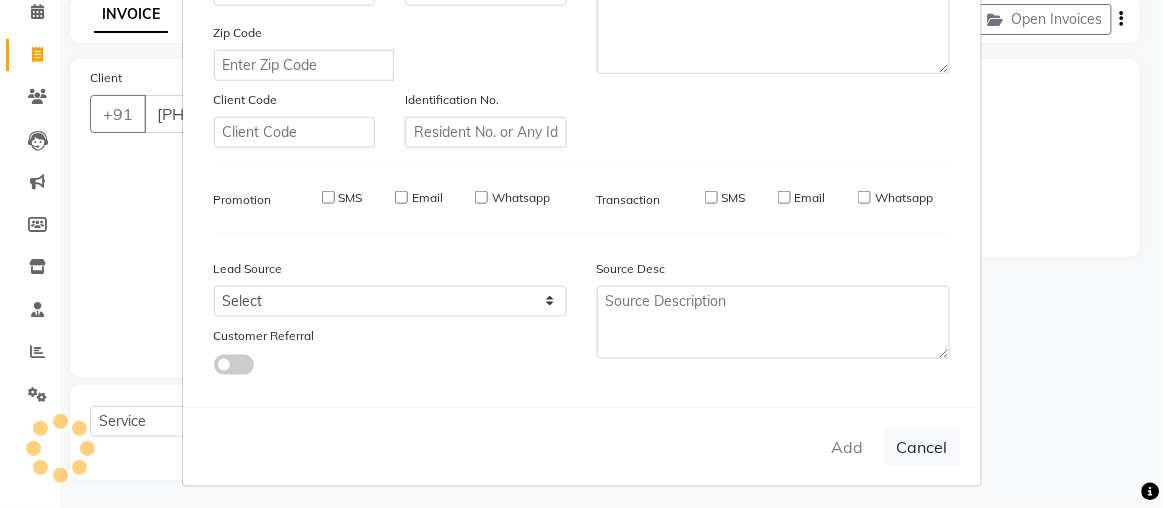 checkbox on "false" 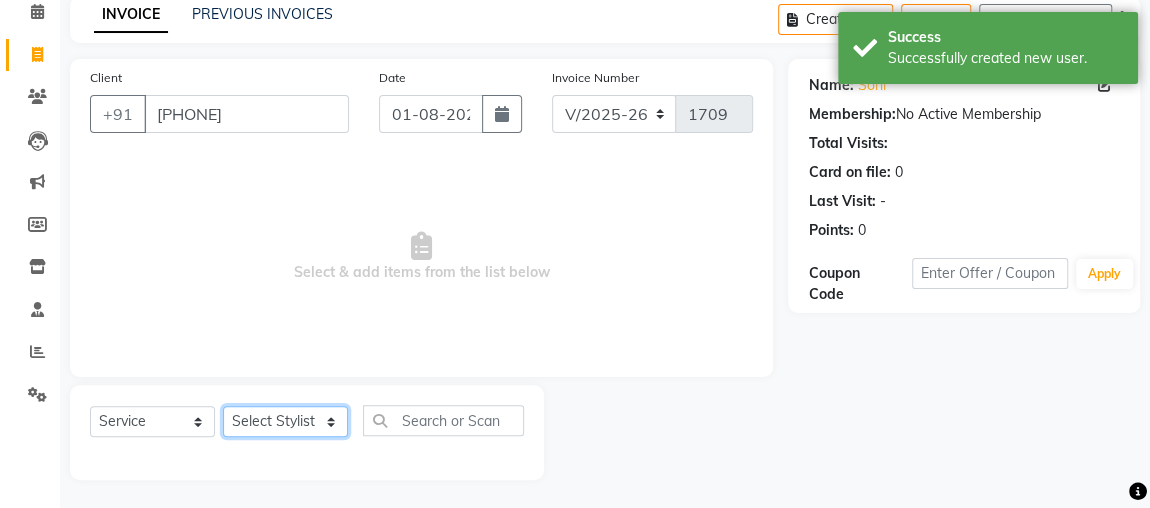 click on "Select Stylist Aftab ajju anjali Ankita yadav FARHAAN FIROZ Gaurav IMRAAN janisha khushi MAKEUPS AND PREBRIDAL nidhi PRACHI princy riya satish SHAGUFTA shivani SHIVI sonam cant TBASSUM varsha VISHAL vishal gutam" 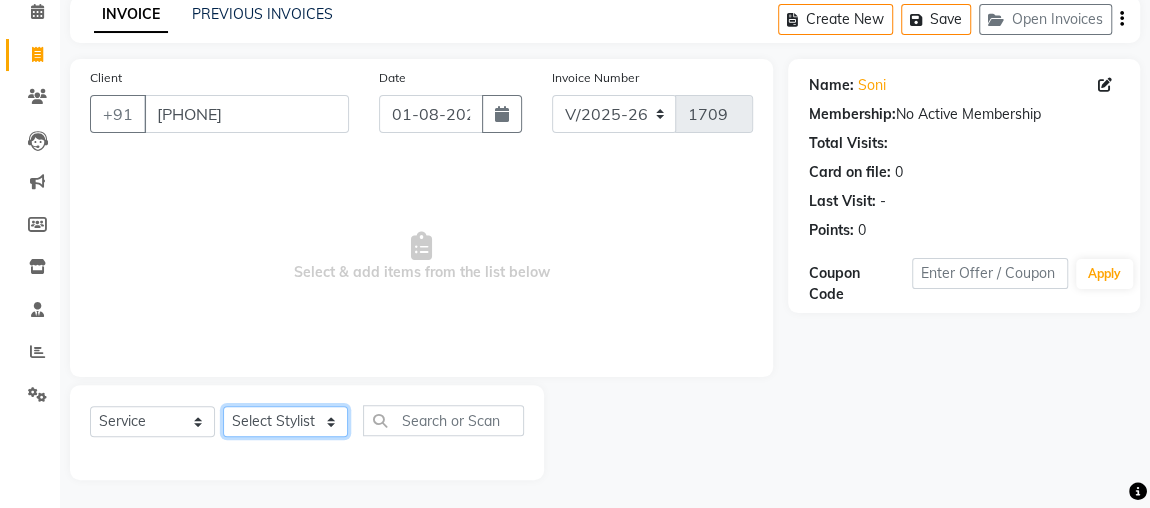 select on "86118" 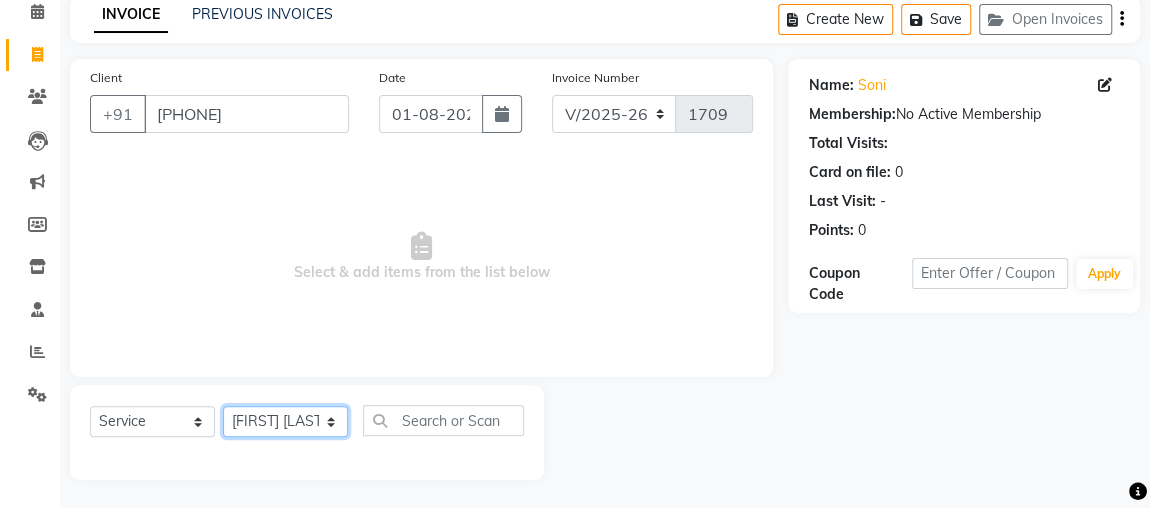 click on "Select Stylist Aftab ajju anjali Ankita yadav FARHAAN FIROZ Gaurav IMRAAN janisha khushi MAKEUPS AND PREBRIDAL nidhi PRACHI princy riya satish SHAGUFTA shivani SHIVI sonam cant TBASSUM varsha VISHAL vishal gutam" 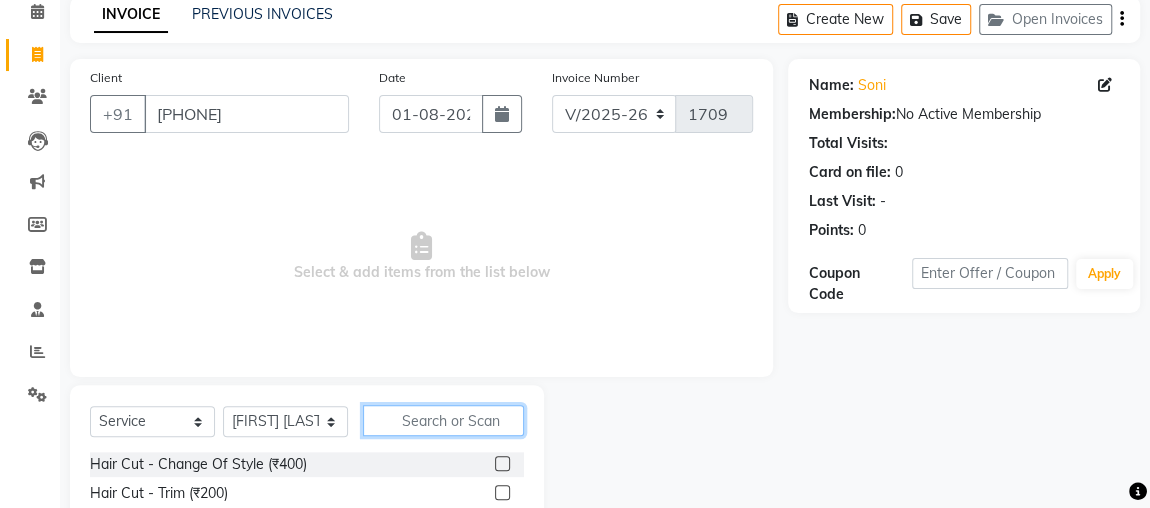 click 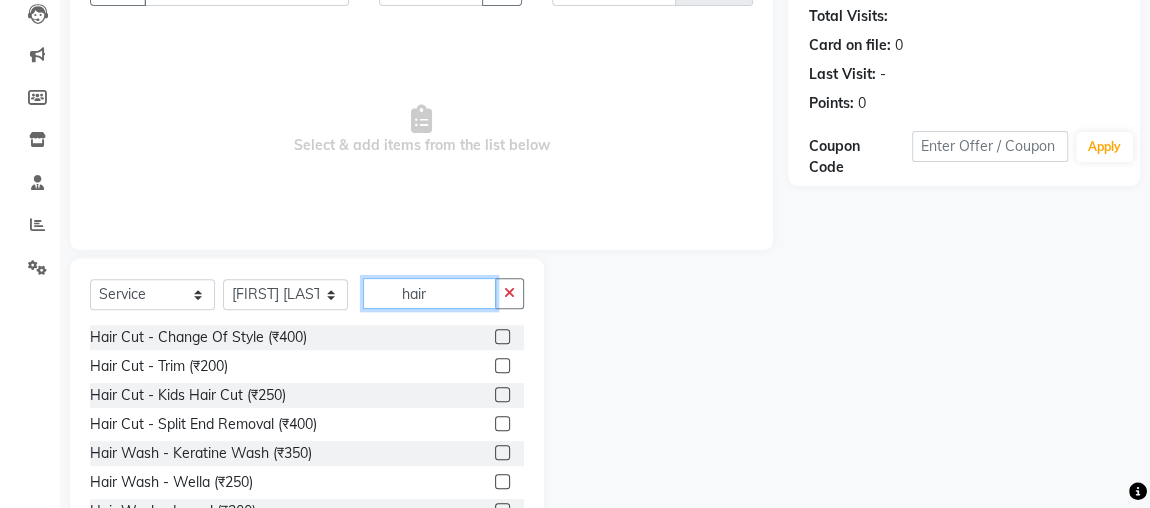 scroll, scrollTop: 219, scrollLeft: 0, axis: vertical 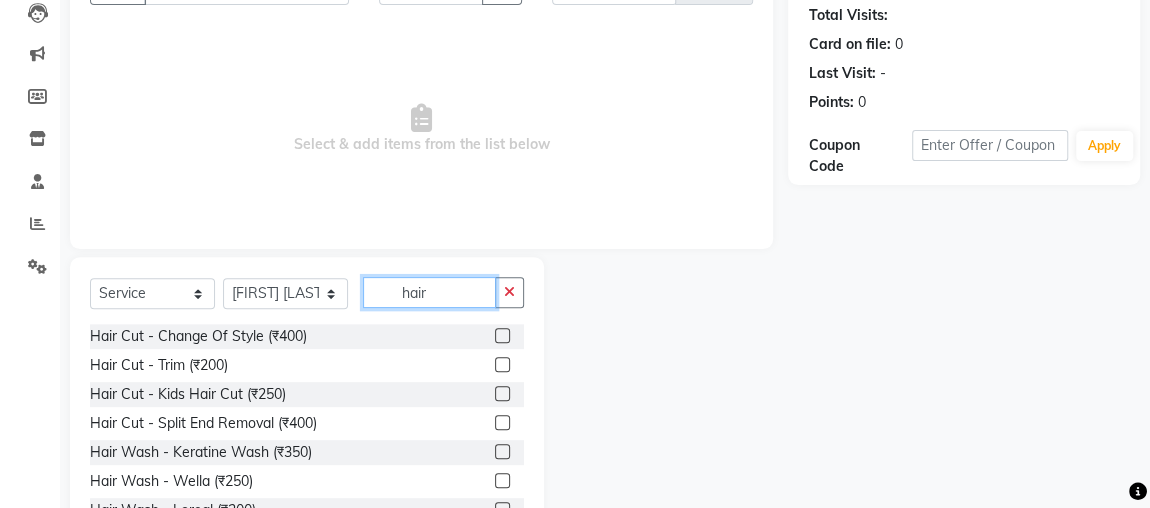 type on "hair" 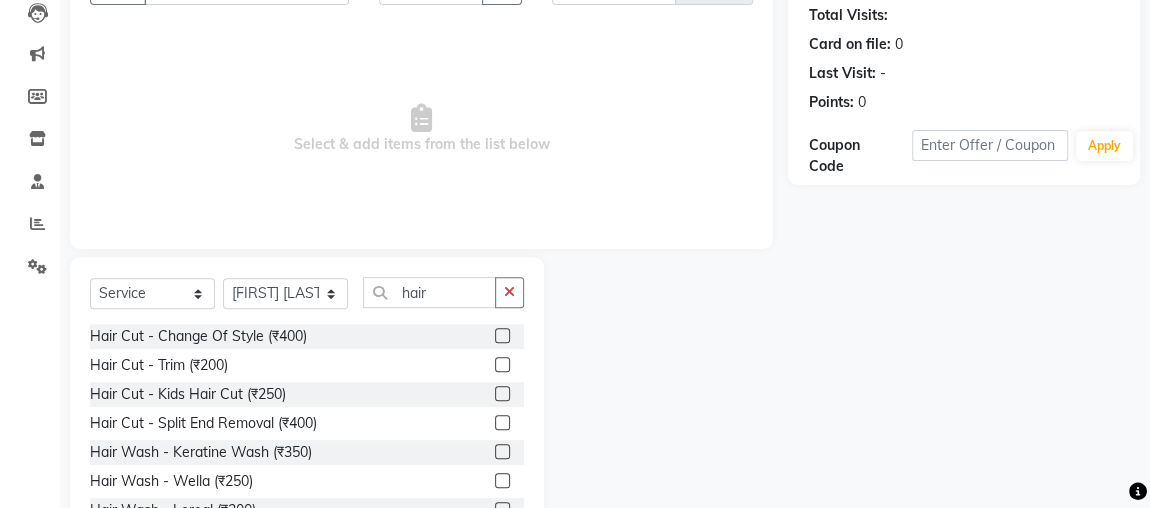 click 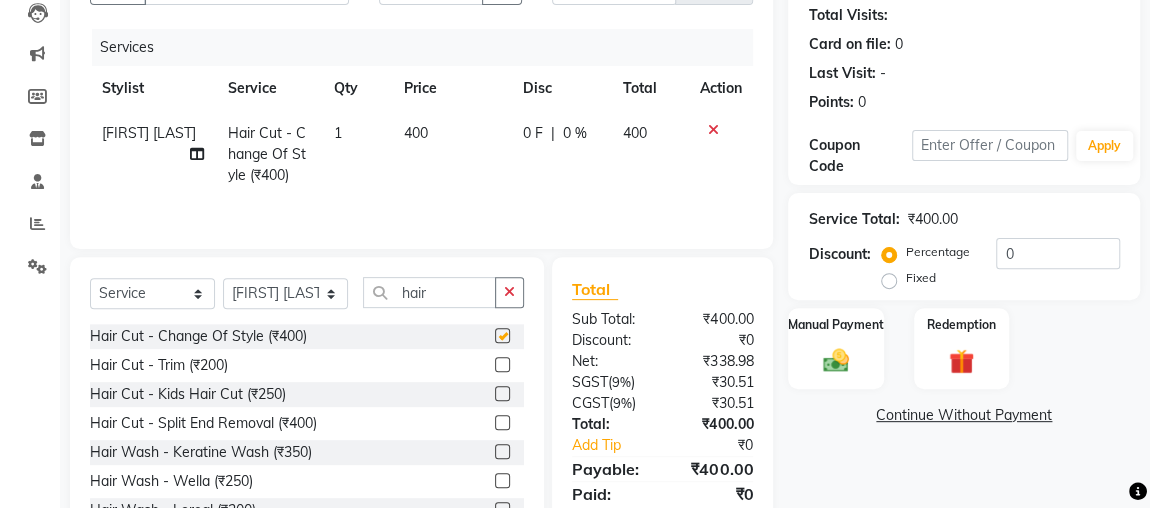 checkbox on "false" 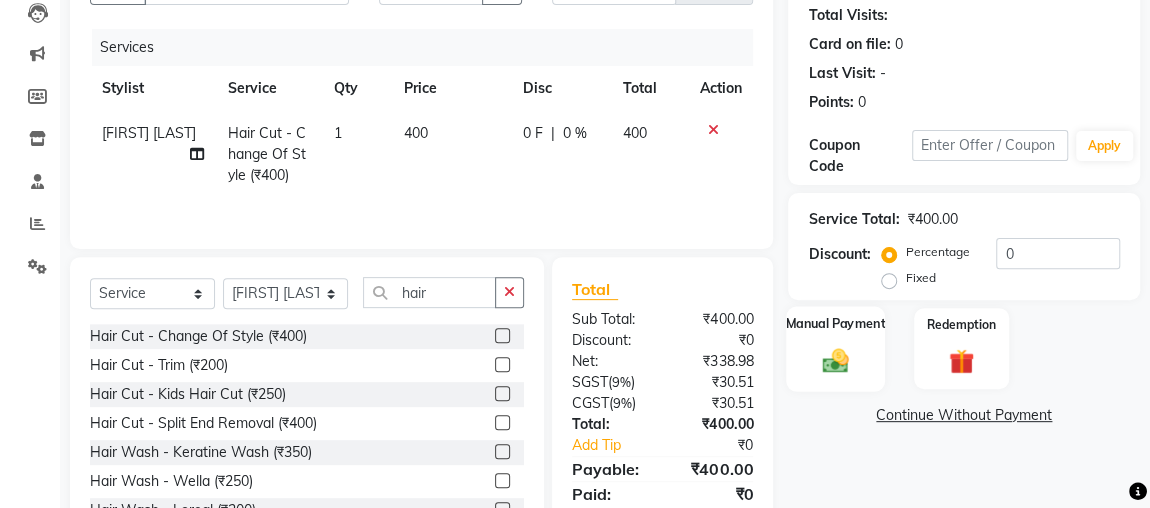 click 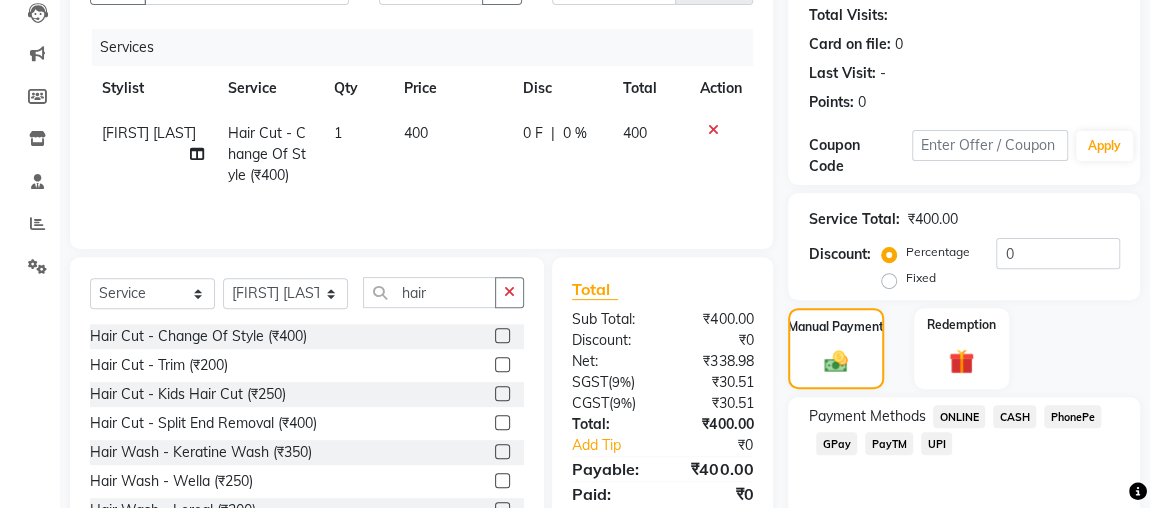 click on "CASH" 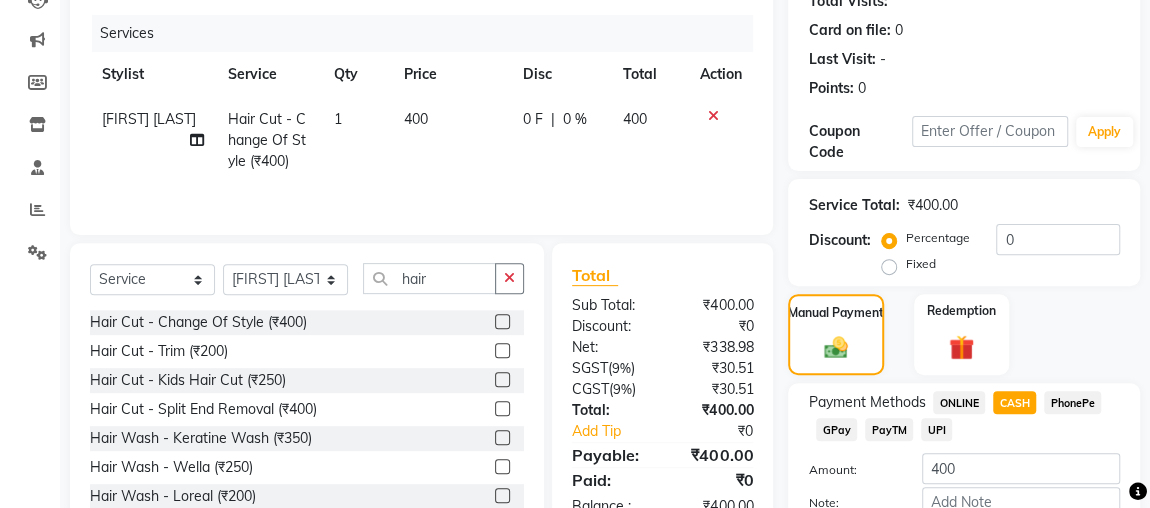 scroll, scrollTop: 352, scrollLeft: 0, axis: vertical 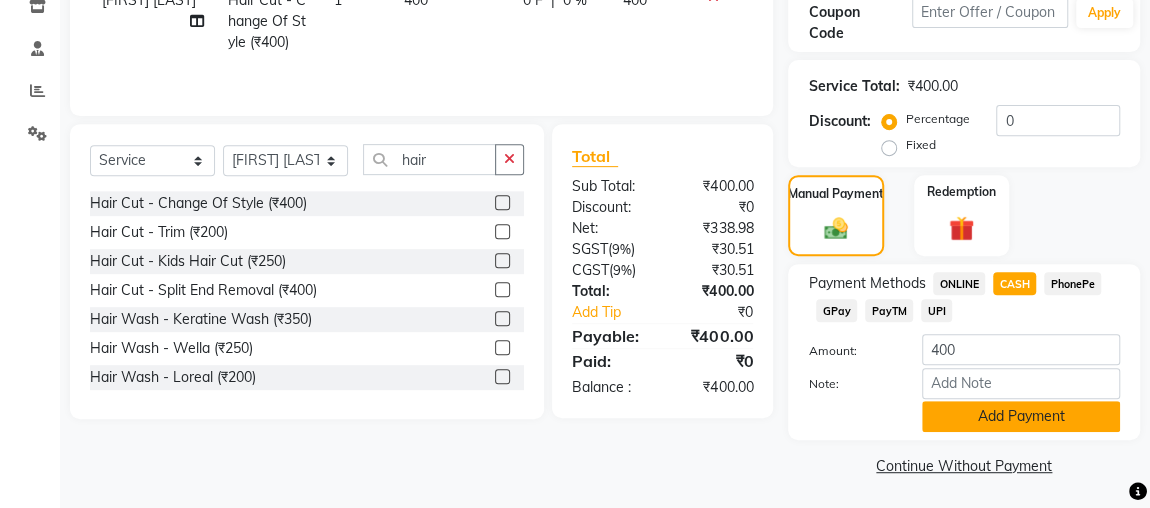click on "Add Payment" 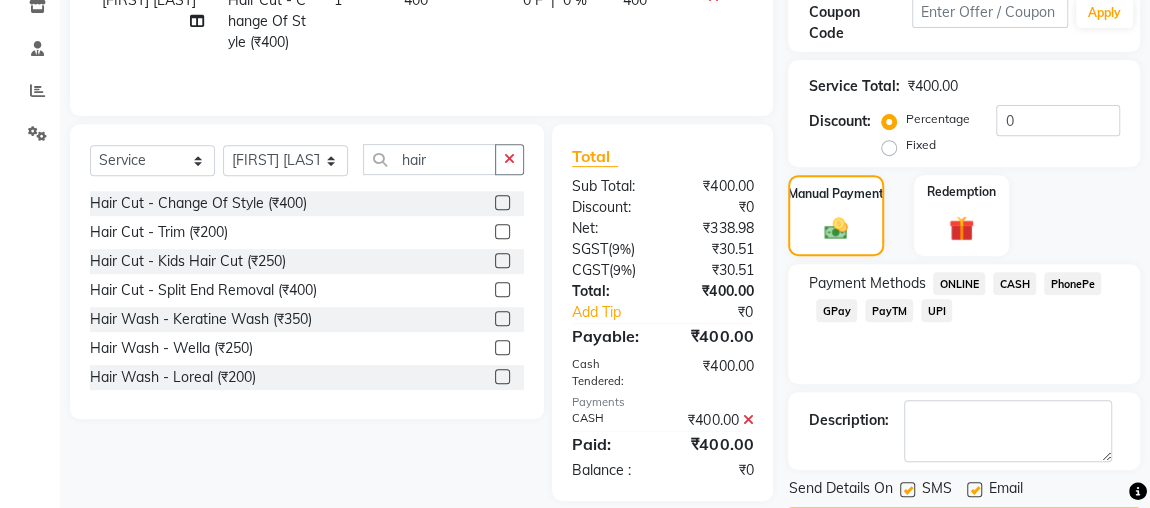 scroll, scrollTop: 409, scrollLeft: 0, axis: vertical 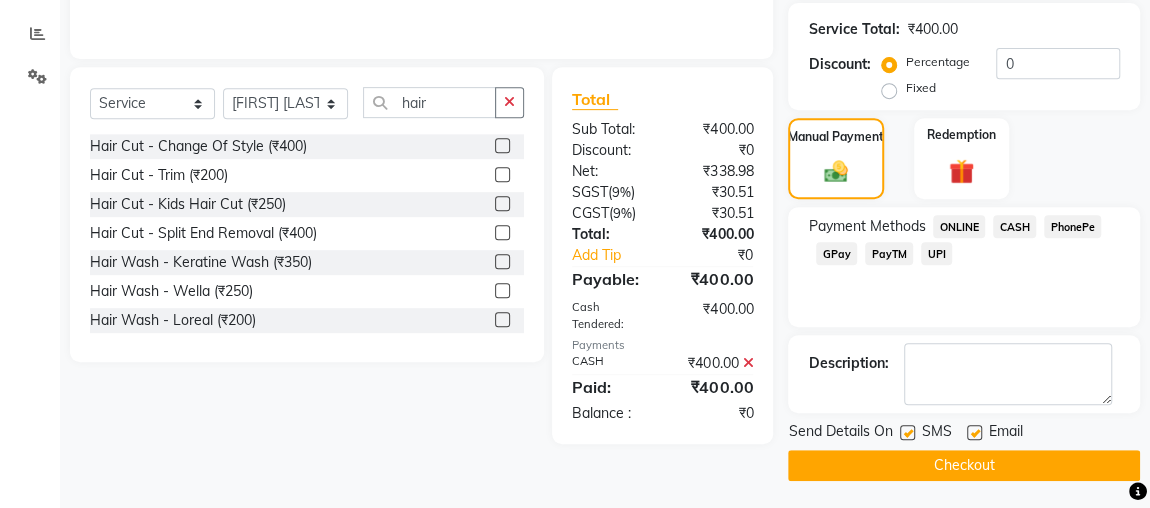 click on "Checkout" 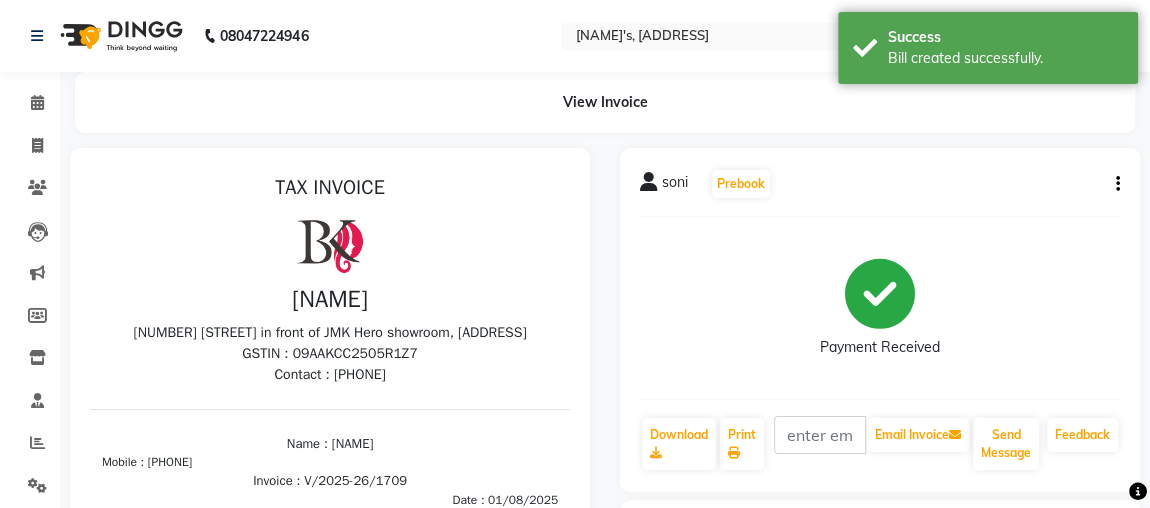 scroll, scrollTop: 0, scrollLeft: 0, axis: both 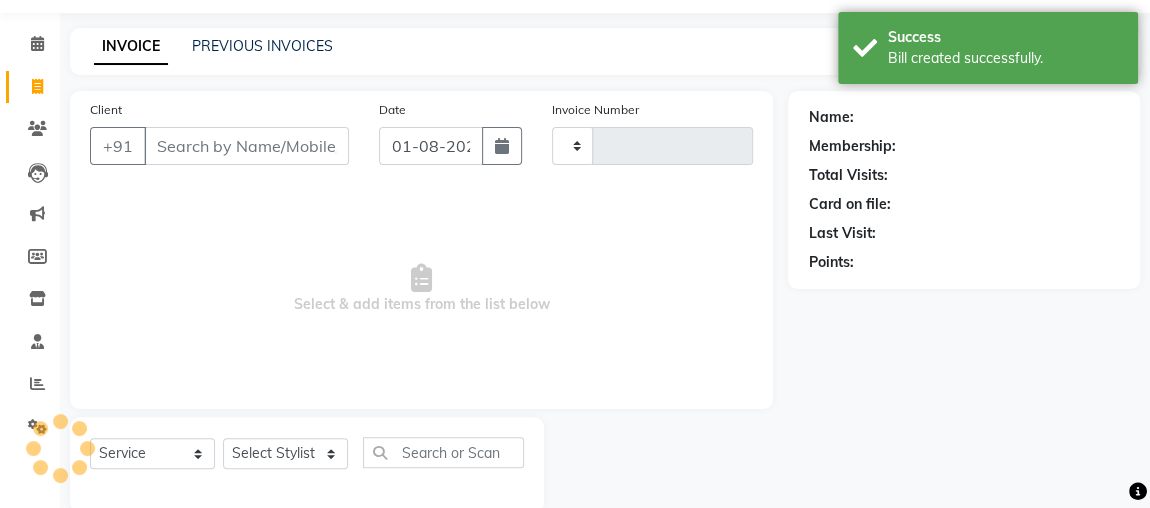 type on "1710" 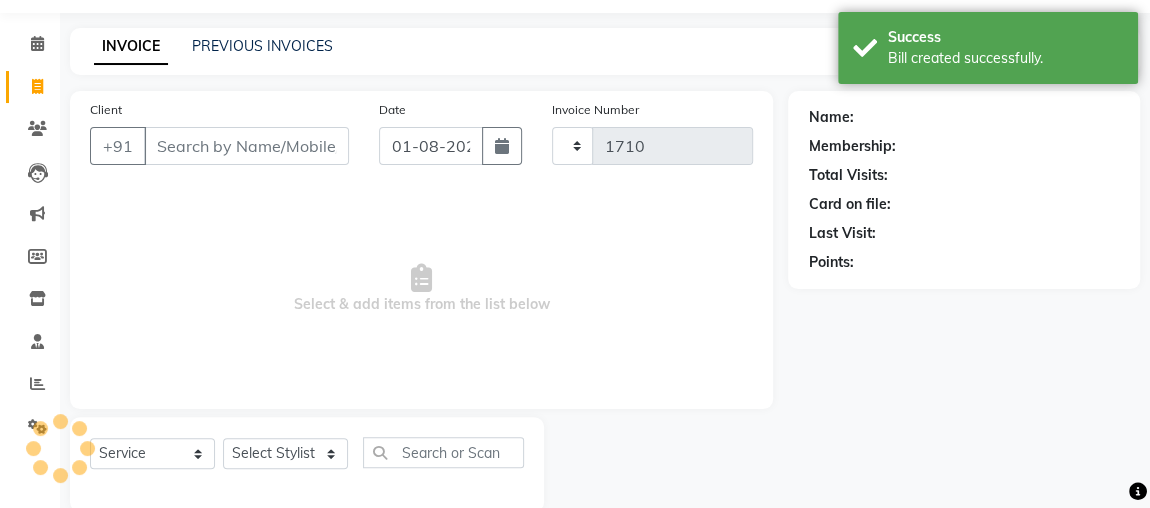 select on "4362" 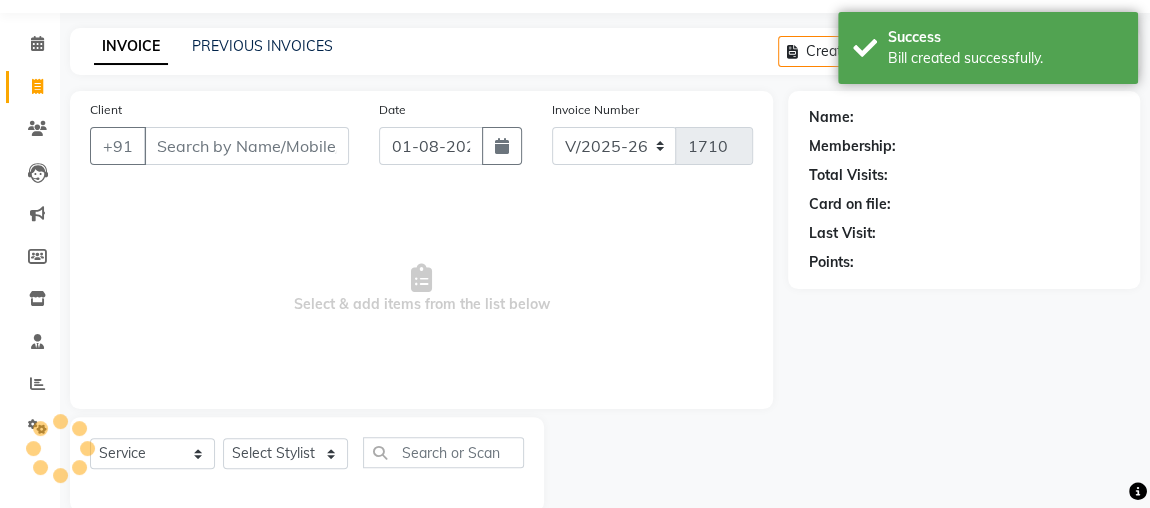 scroll, scrollTop: 91, scrollLeft: 0, axis: vertical 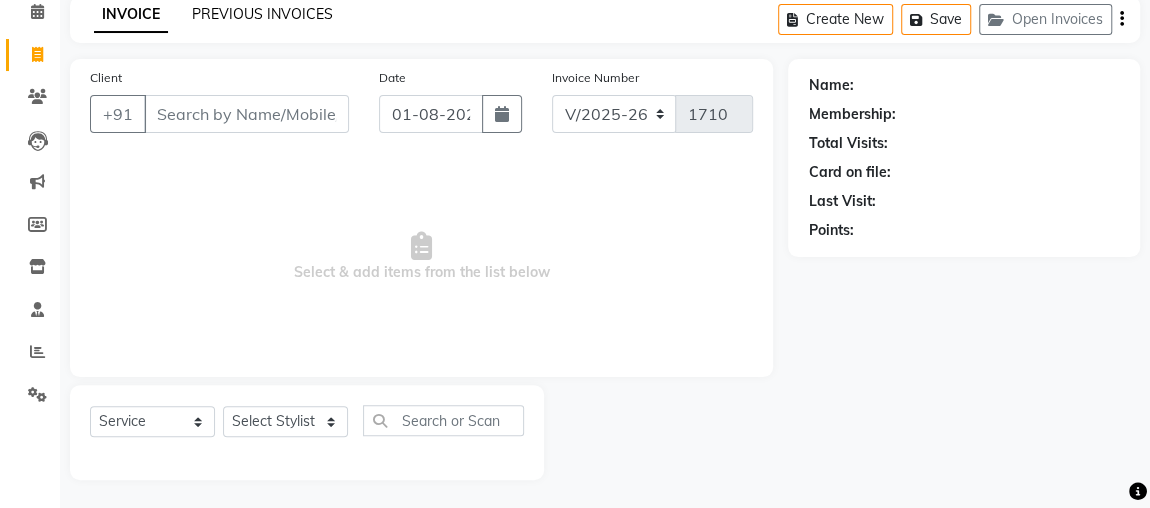 click on "PREVIOUS INVOICES" 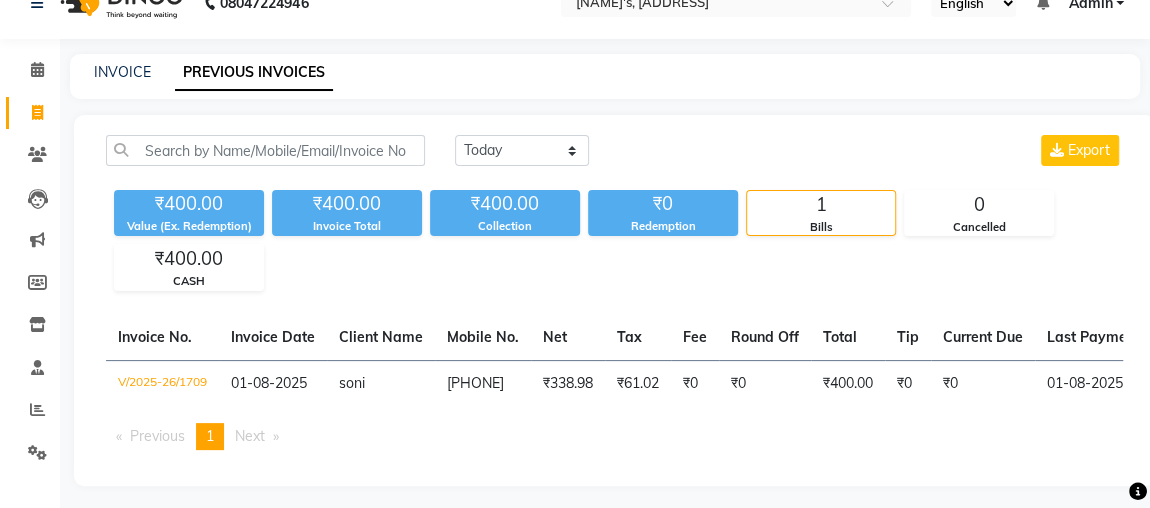 scroll, scrollTop: 52, scrollLeft: 0, axis: vertical 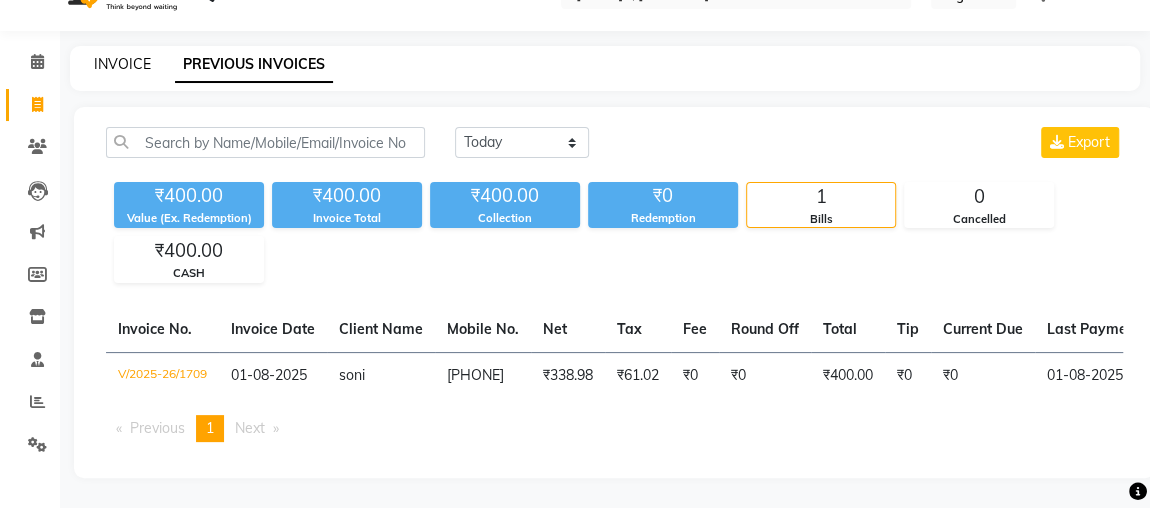 click on "INVOICE" 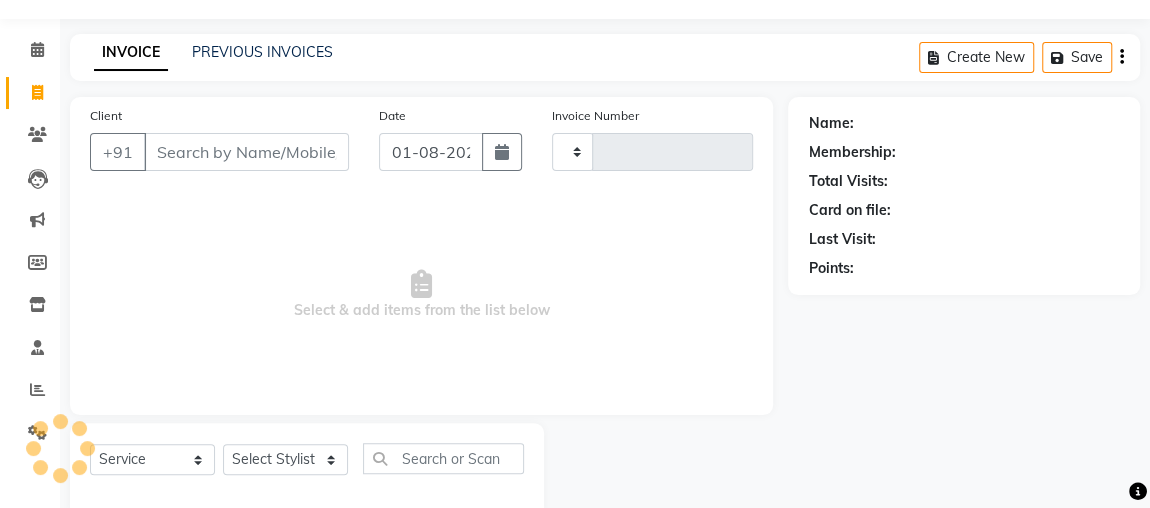 scroll, scrollTop: 91, scrollLeft: 0, axis: vertical 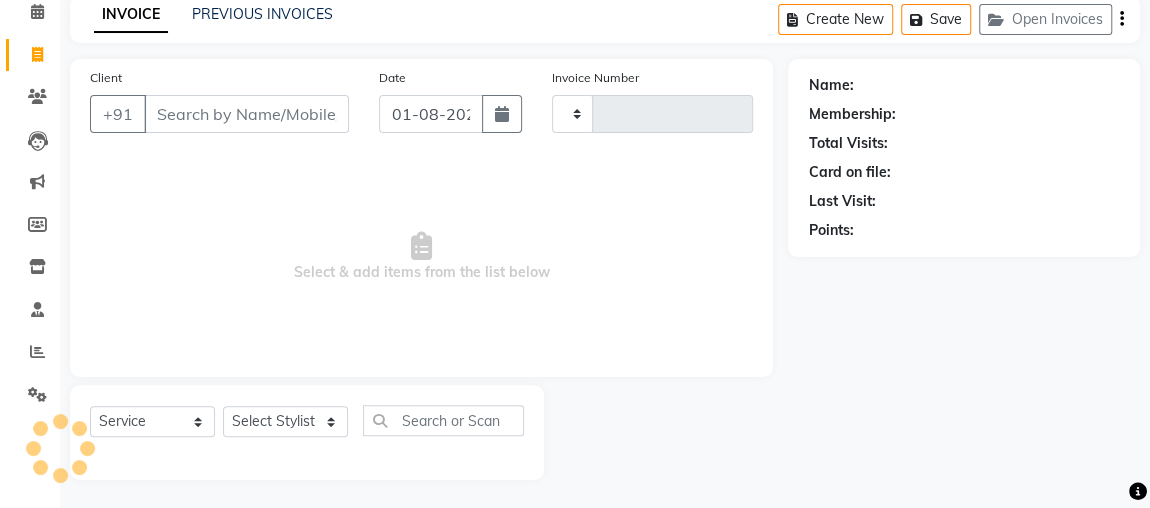 type on "1710" 